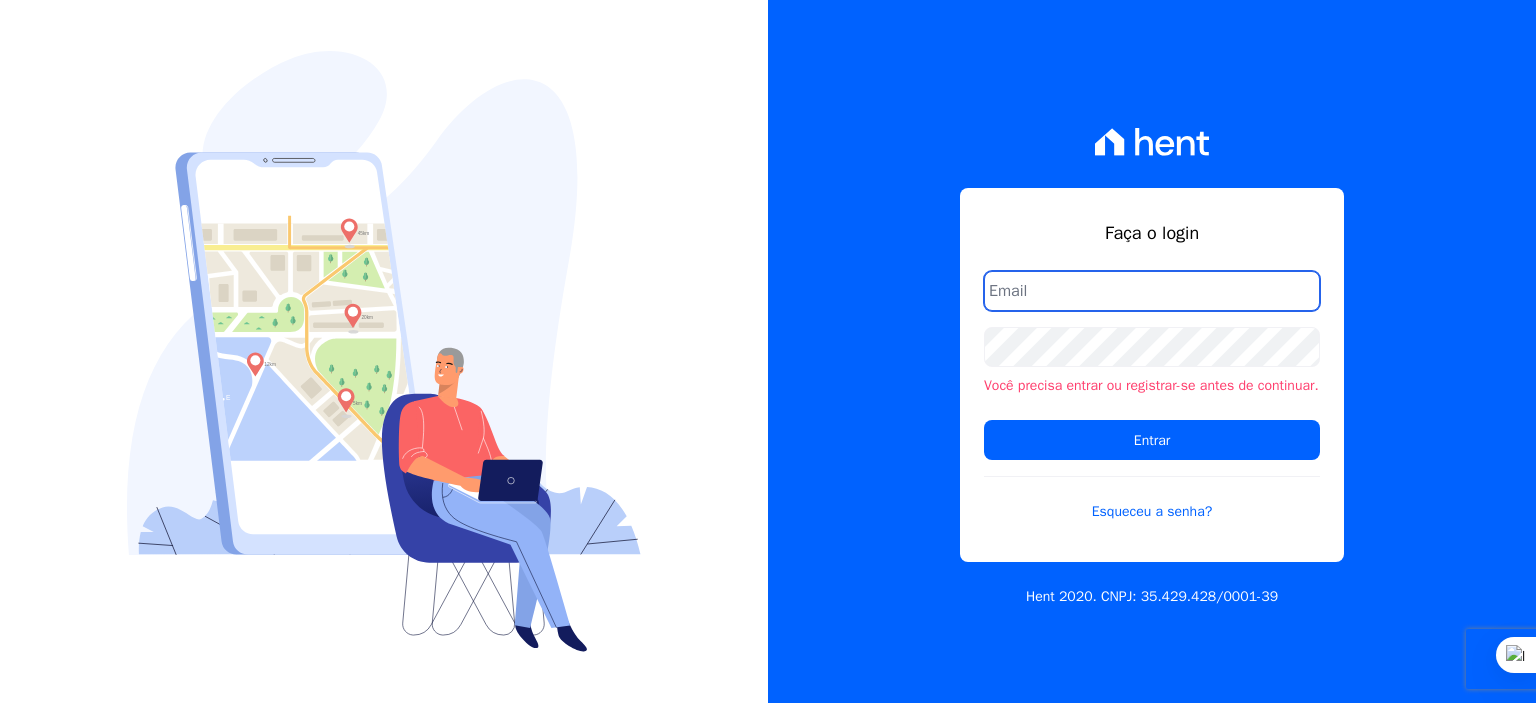 scroll, scrollTop: 0, scrollLeft: 0, axis: both 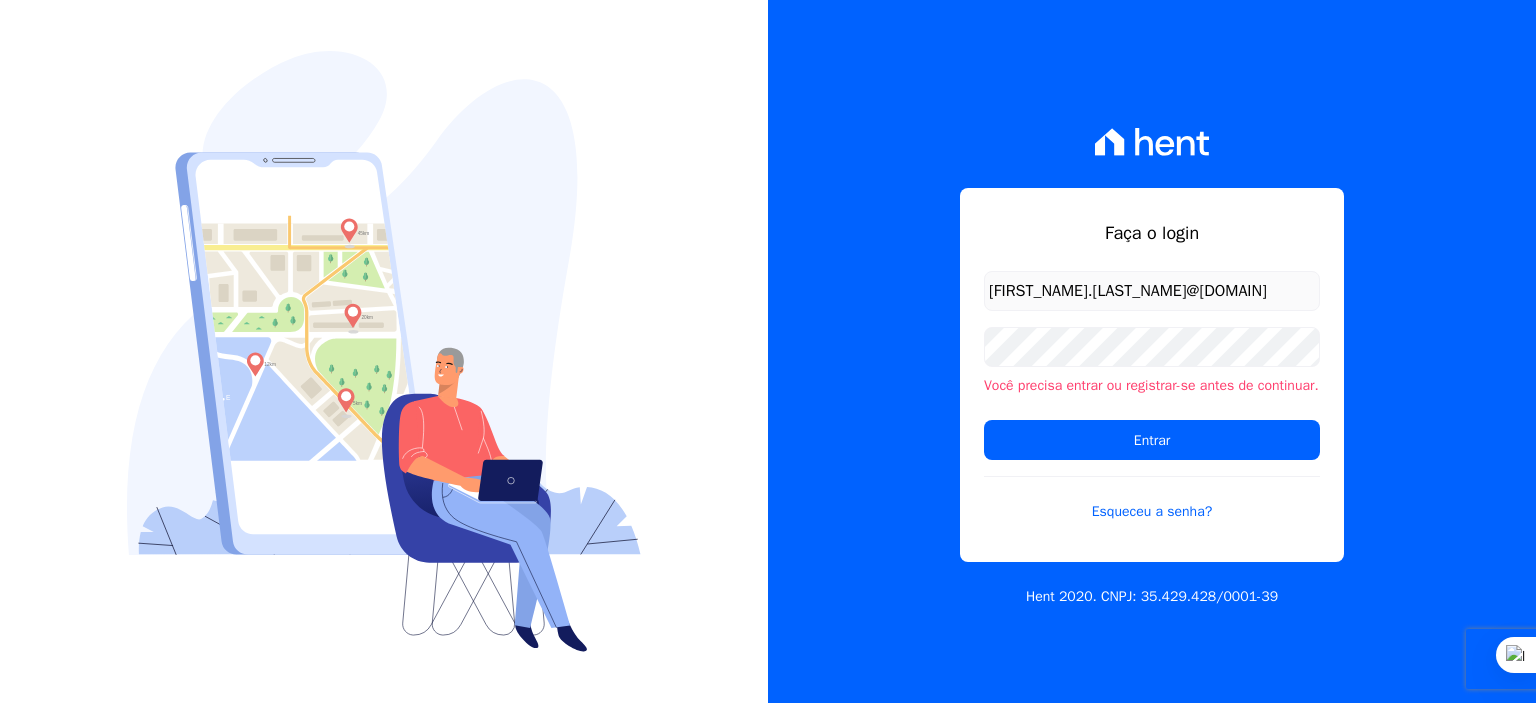 click on "[FIRST_NAME].[LAST_NAME]@[DOMAIN]" at bounding box center (1152, 291) 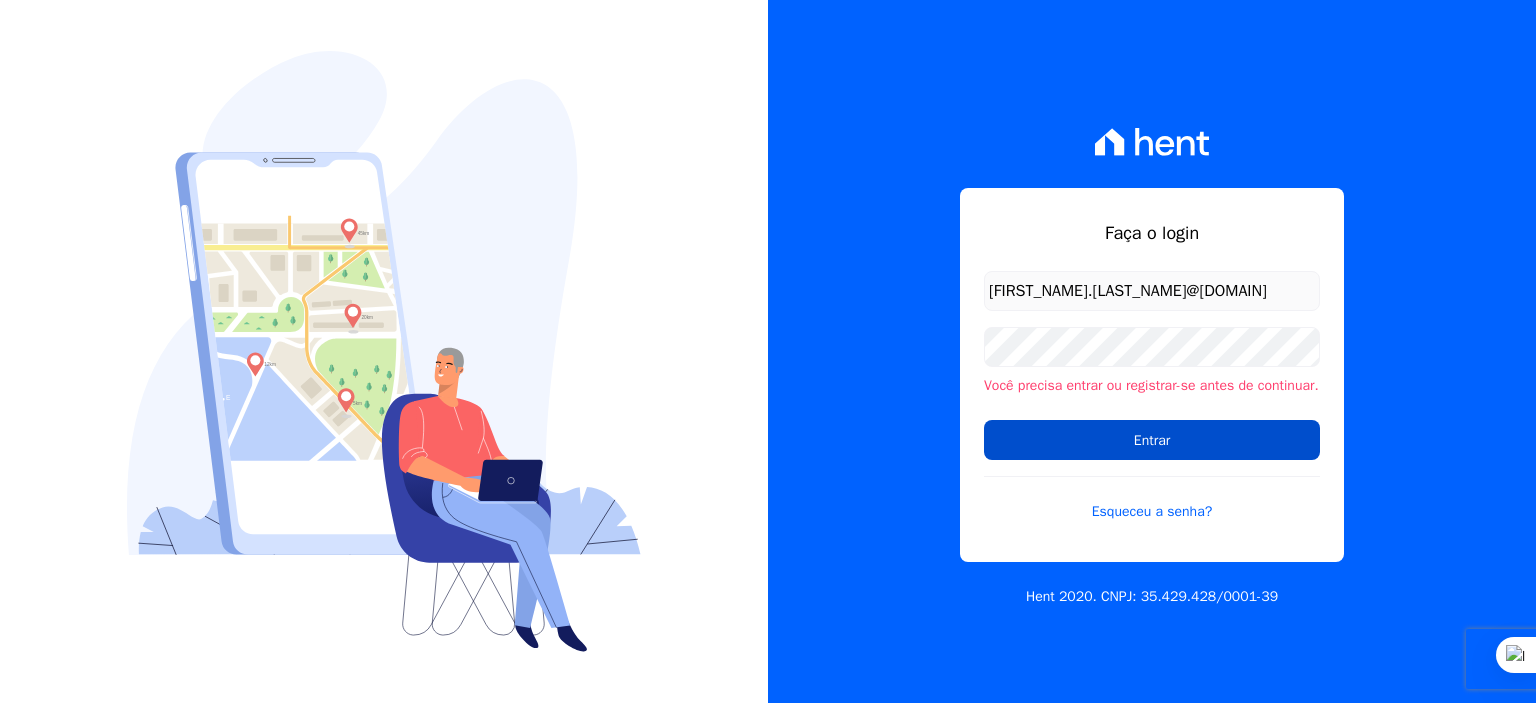 click on "Entrar" at bounding box center [1152, 440] 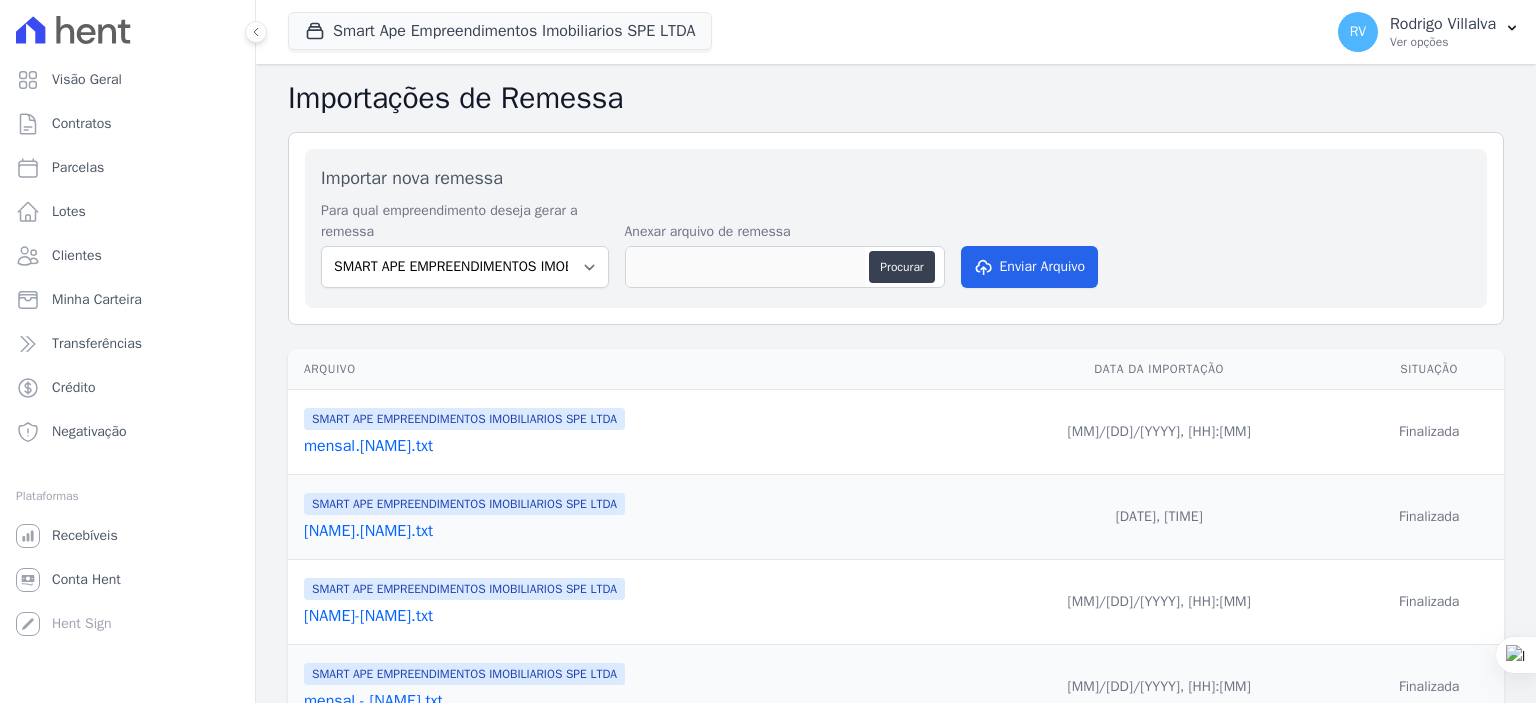 scroll, scrollTop: 0, scrollLeft: 0, axis: both 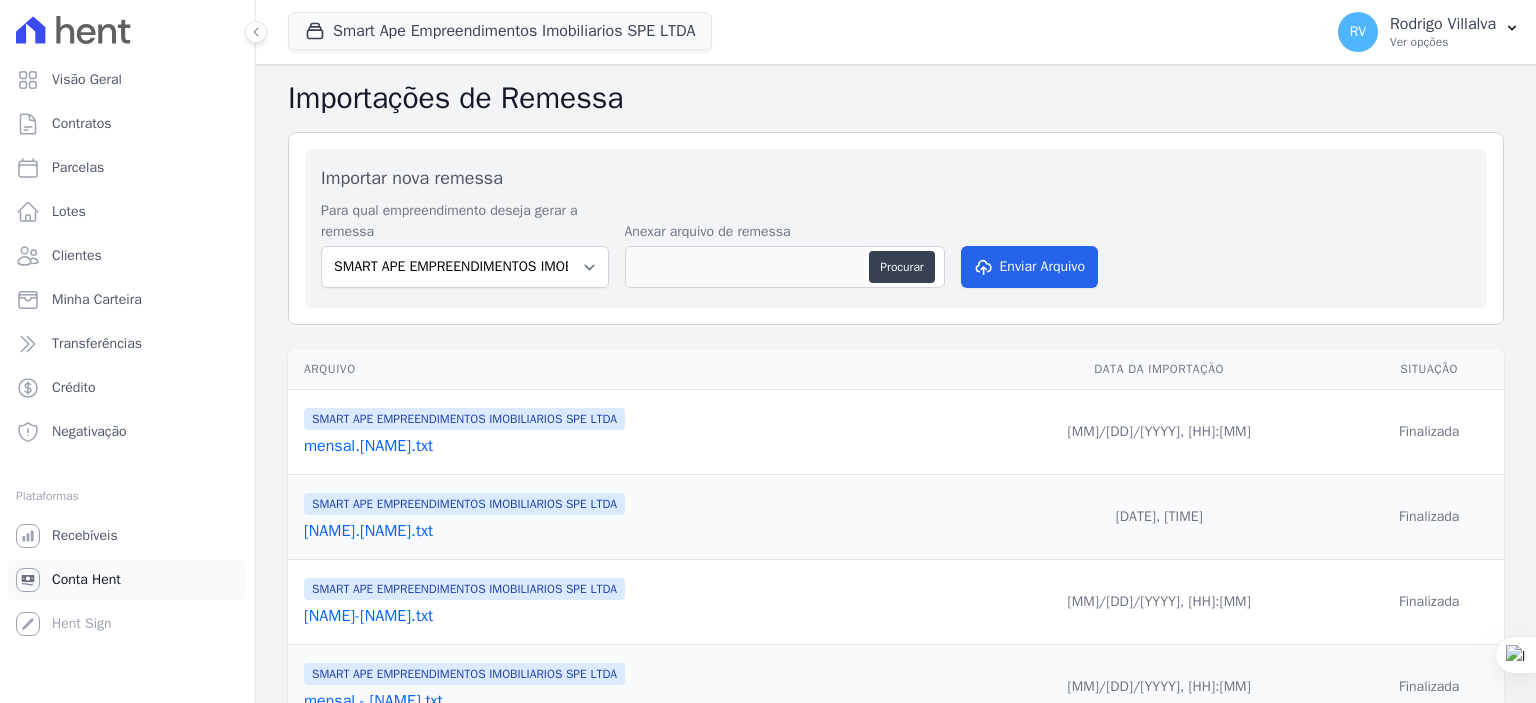 click on "Conta Hent" at bounding box center [86, 580] 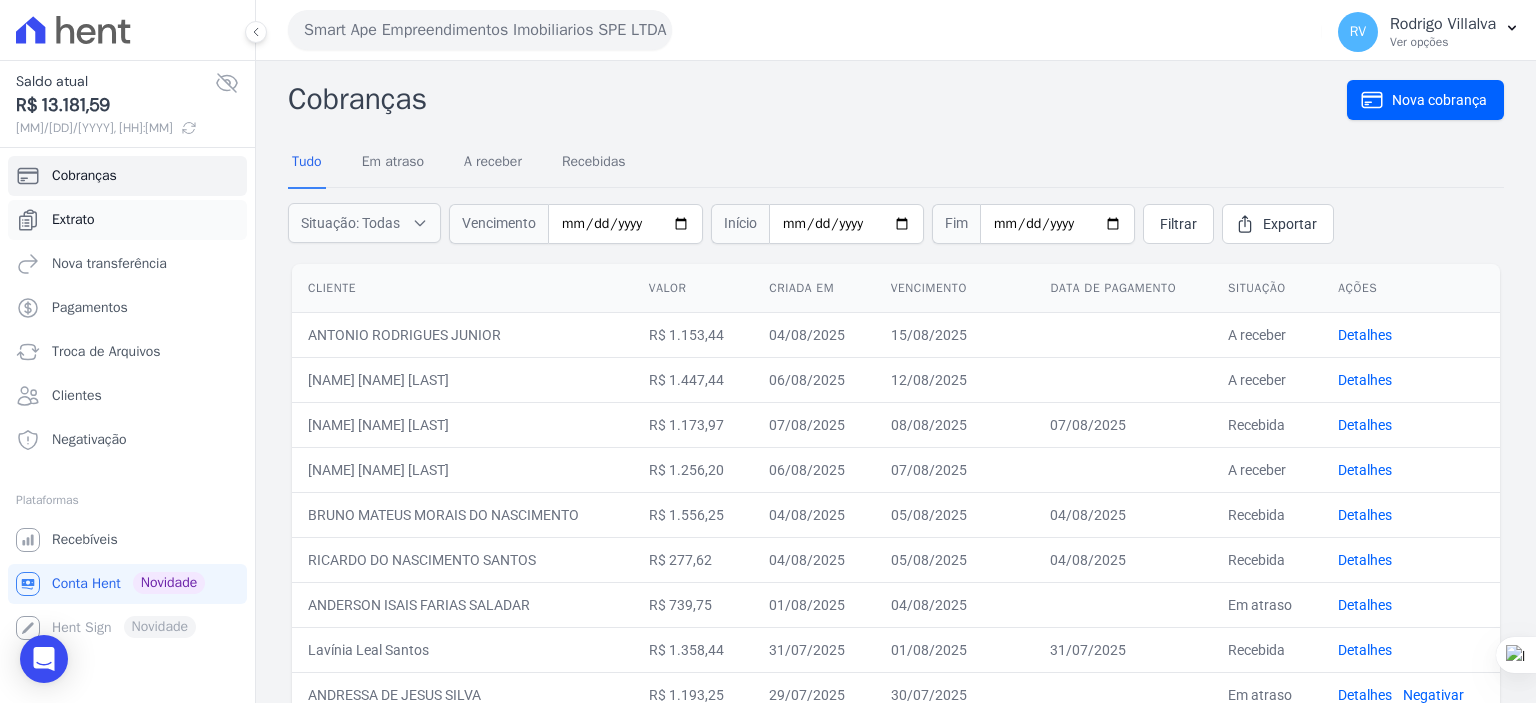 click on "Extrato" at bounding box center [127, 220] 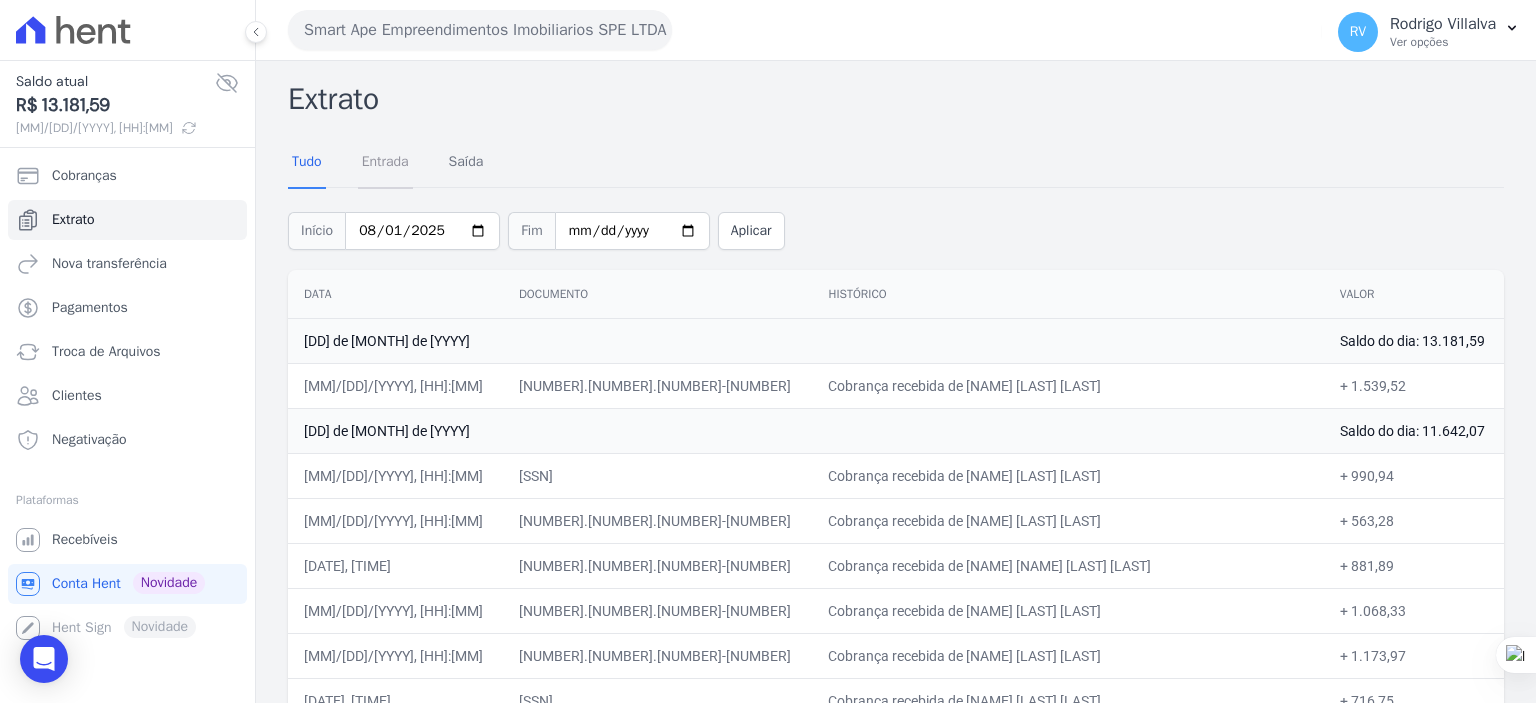 click on "Entrada" at bounding box center (385, 163) 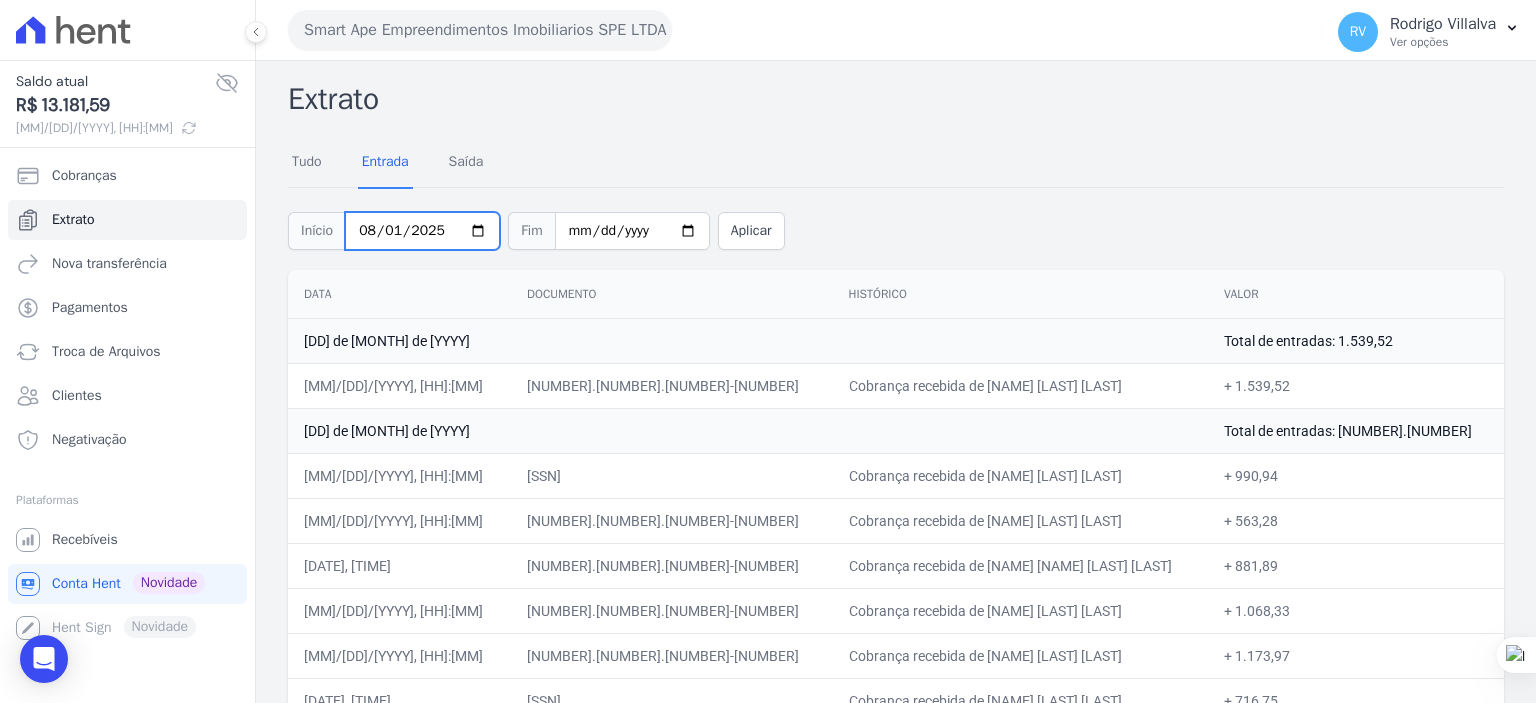 click on "2025-08-01" at bounding box center (422, 231) 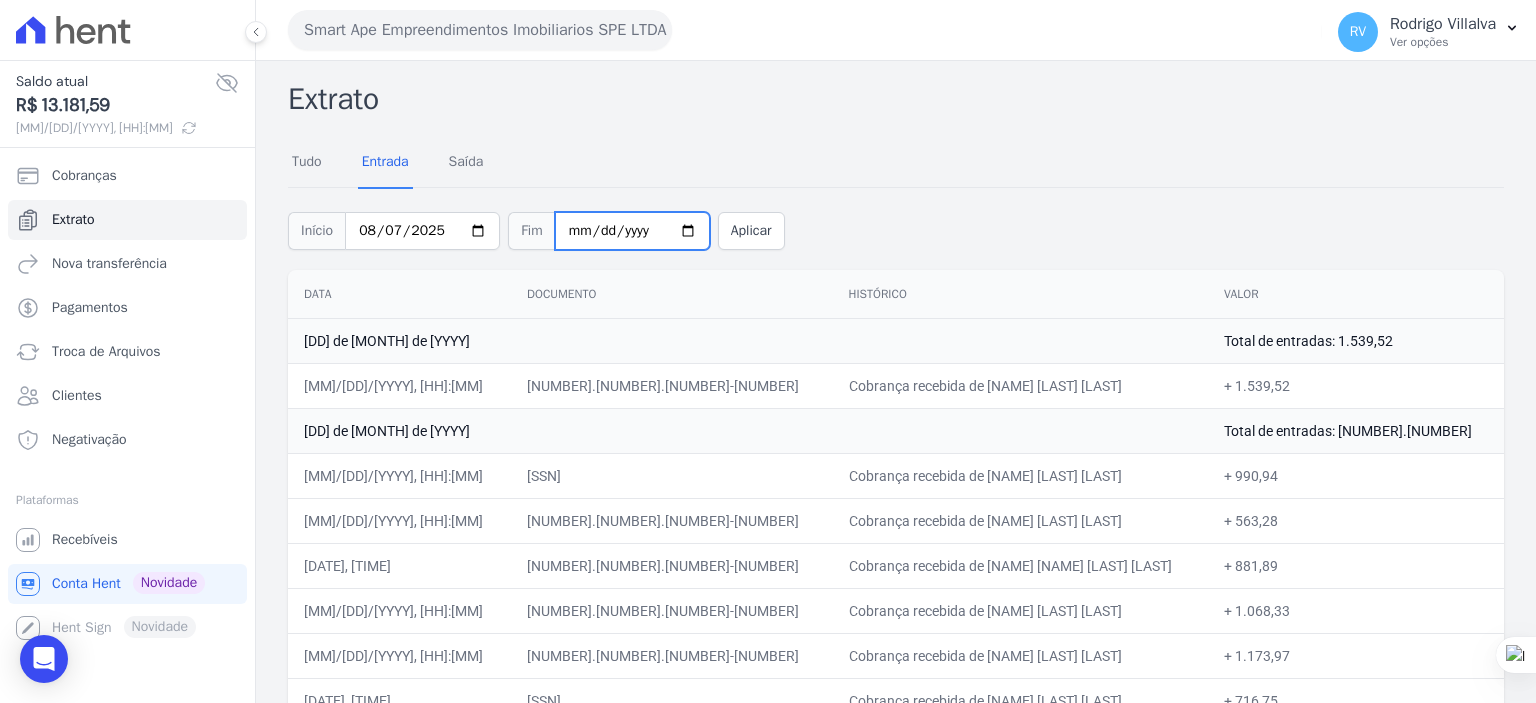 click on "[YEAR]-[MONTH]-[DAY]" at bounding box center (632, 231) 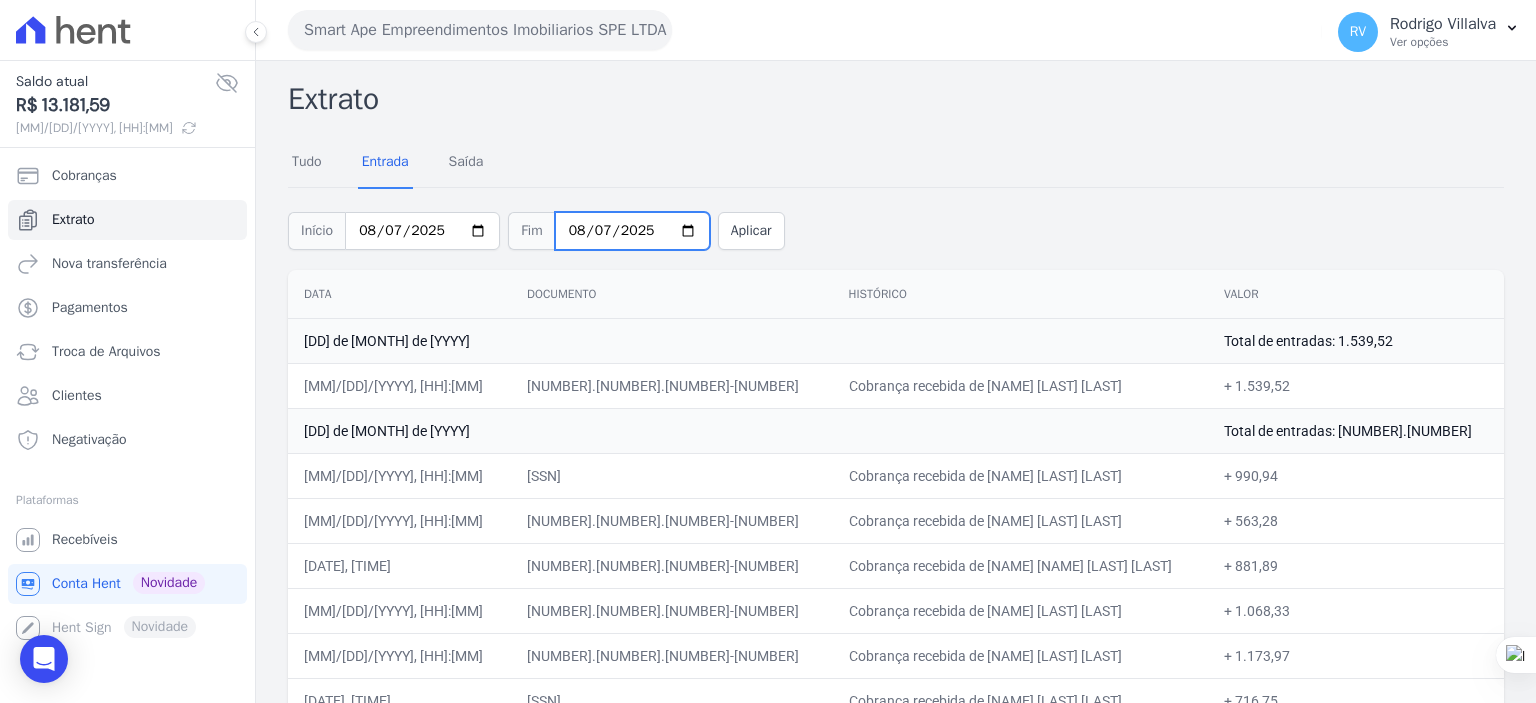 type on "2025-08-07" 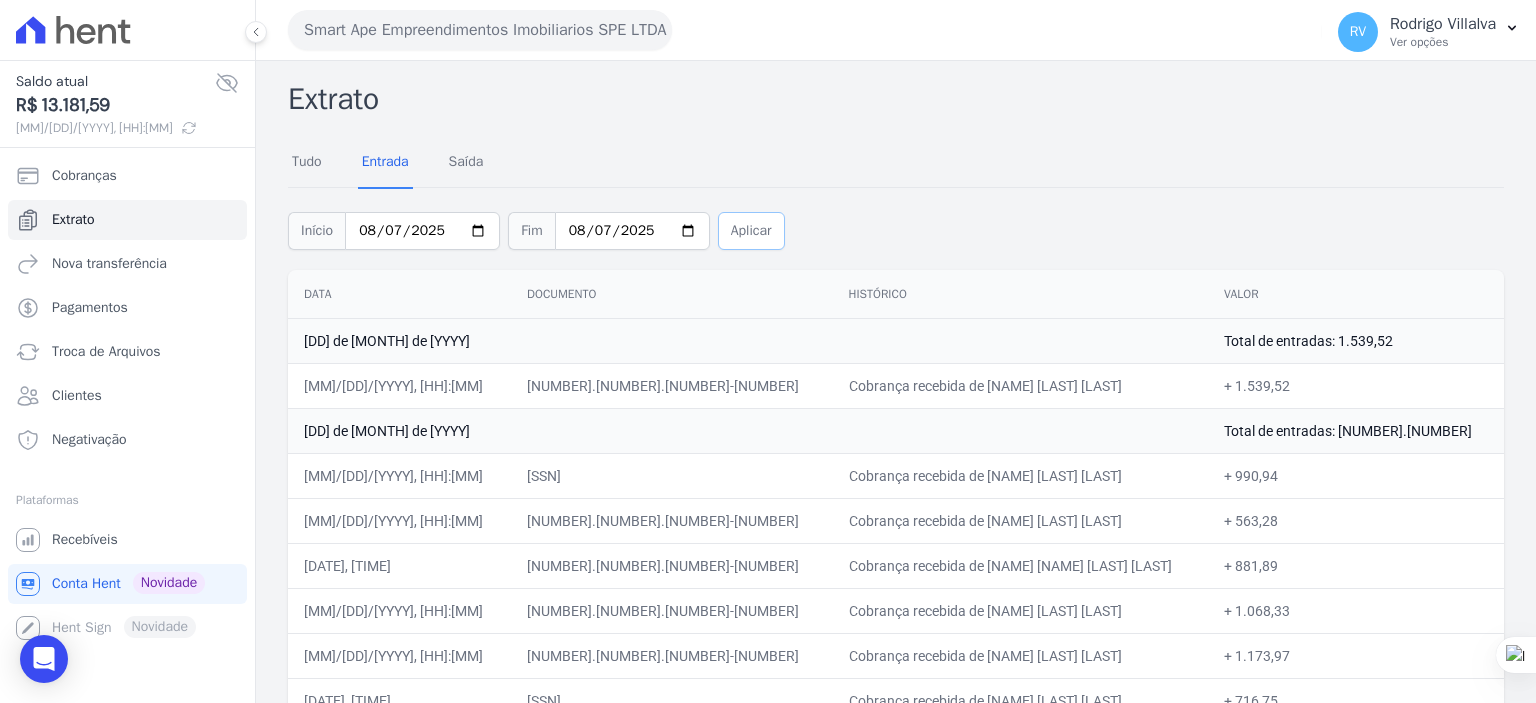 click on "Aplicar" at bounding box center [751, 231] 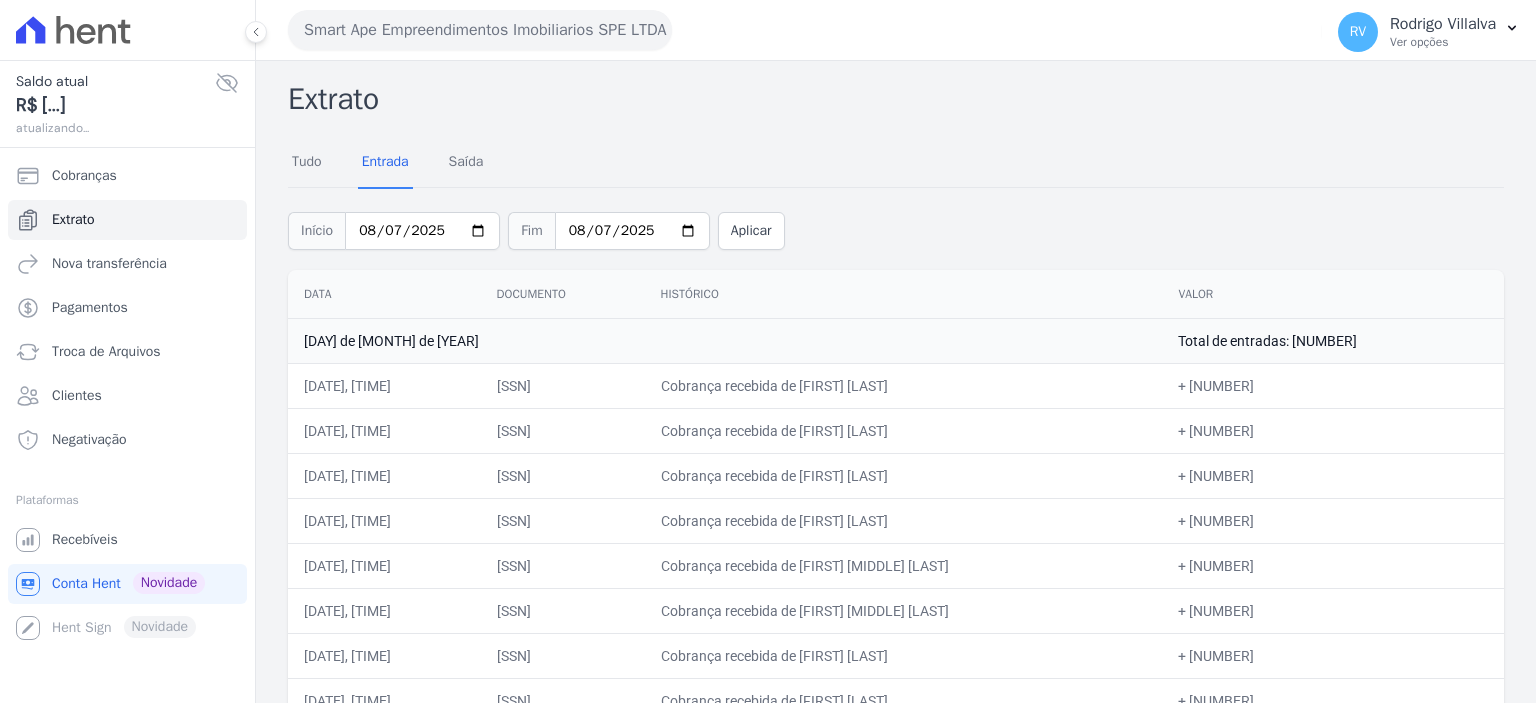 scroll, scrollTop: 0, scrollLeft: 0, axis: both 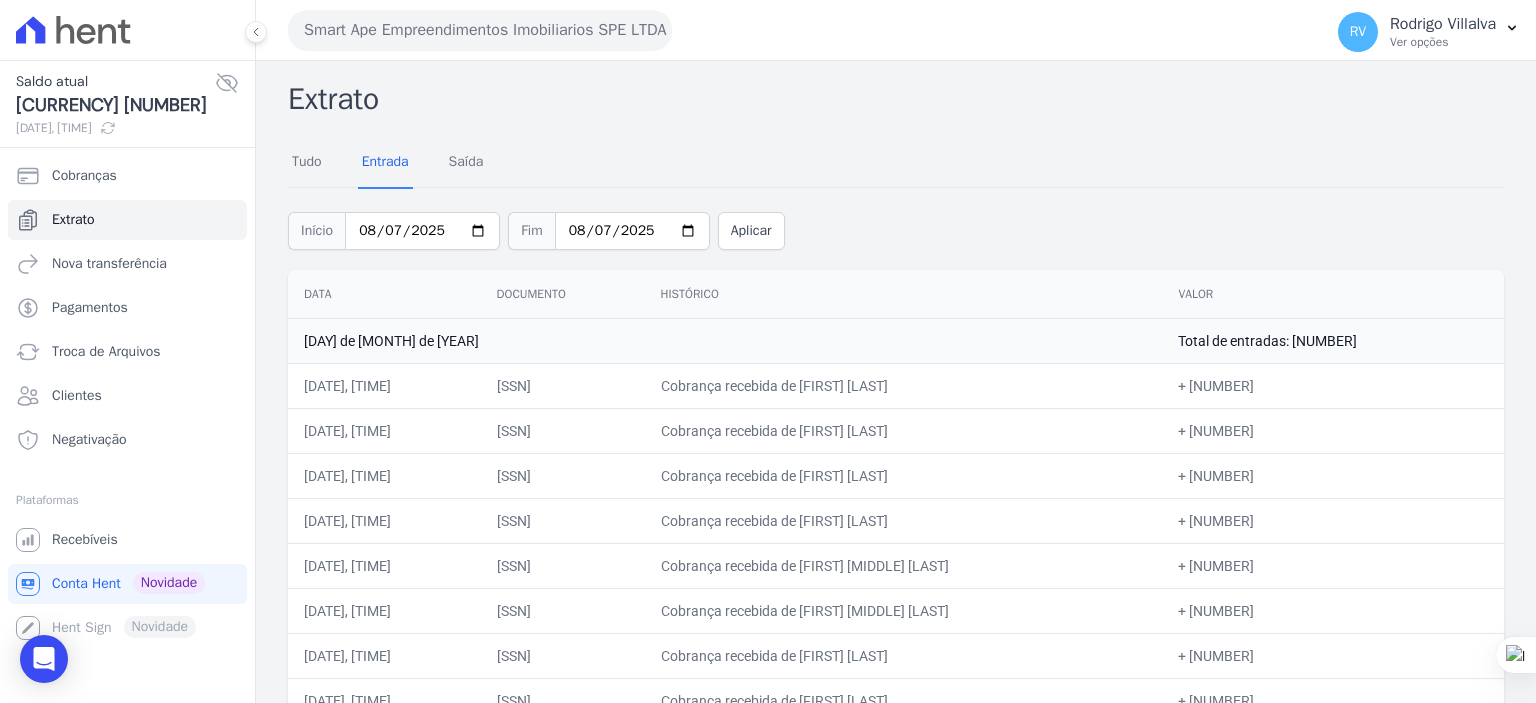 click on "Cobrança recebida de [NAME] [LAST] [LAST]" at bounding box center (904, 385) 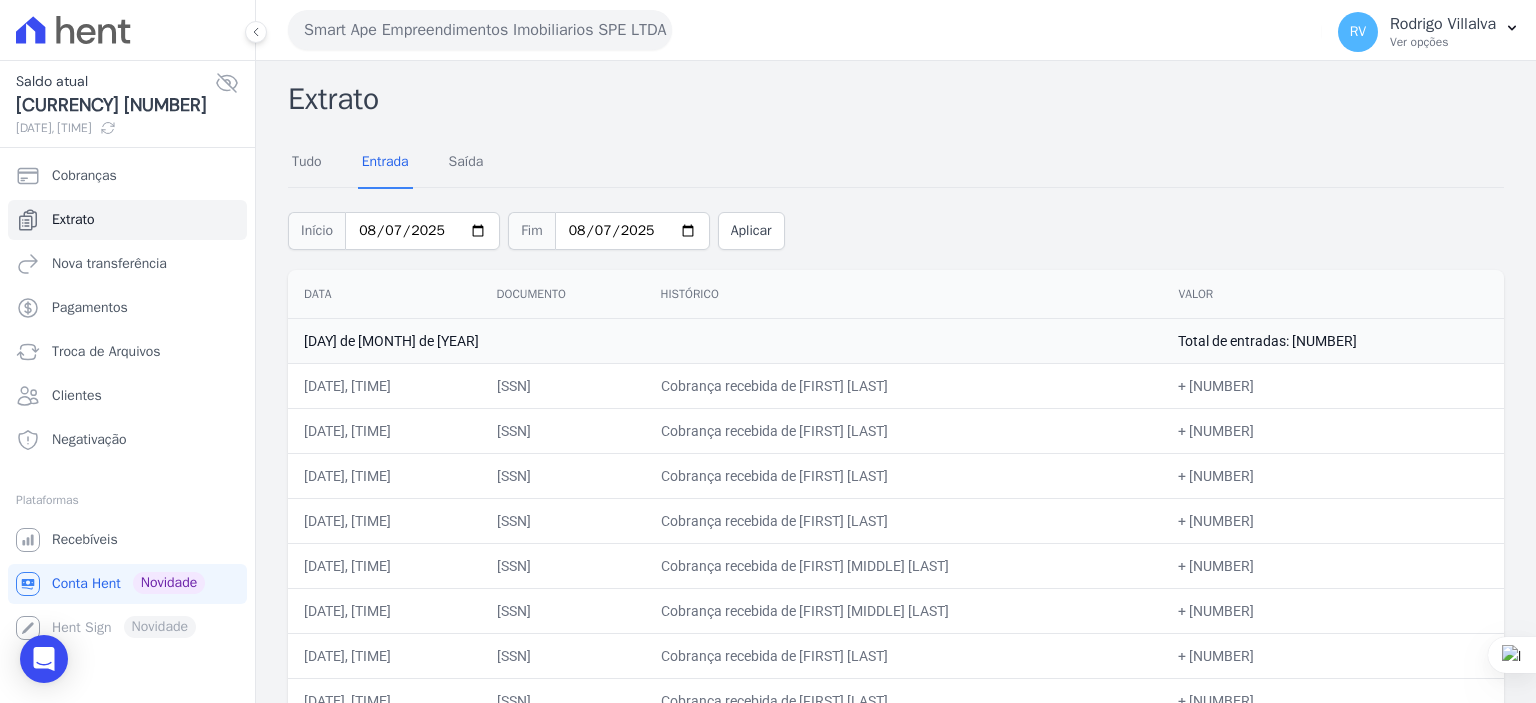 click on "Cobrança recebida de [NAME] [LAST] [LAST]" at bounding box center [904, 385] 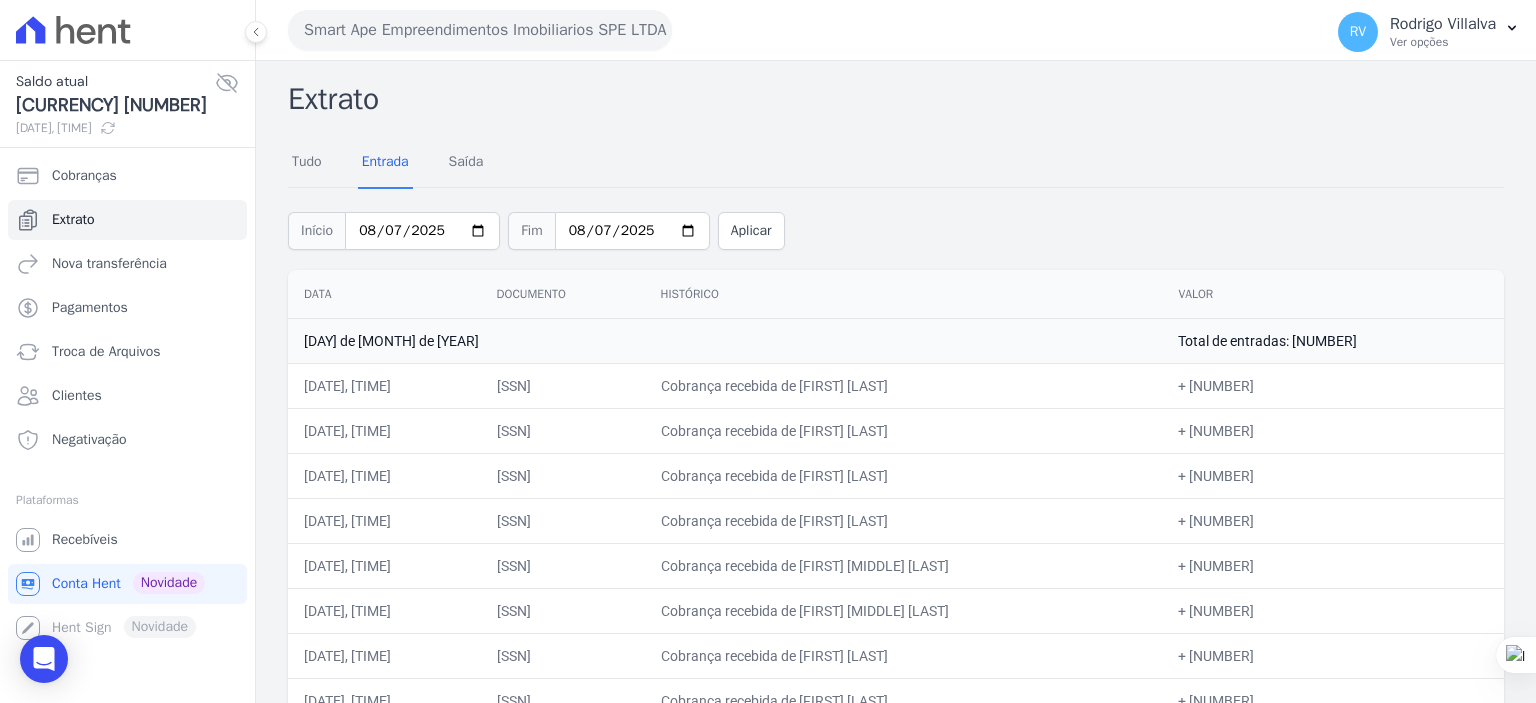 drag, startPoint x: 816, startPoint y: 383, endPoint x: 971, endPoint y: 383, distance: 155 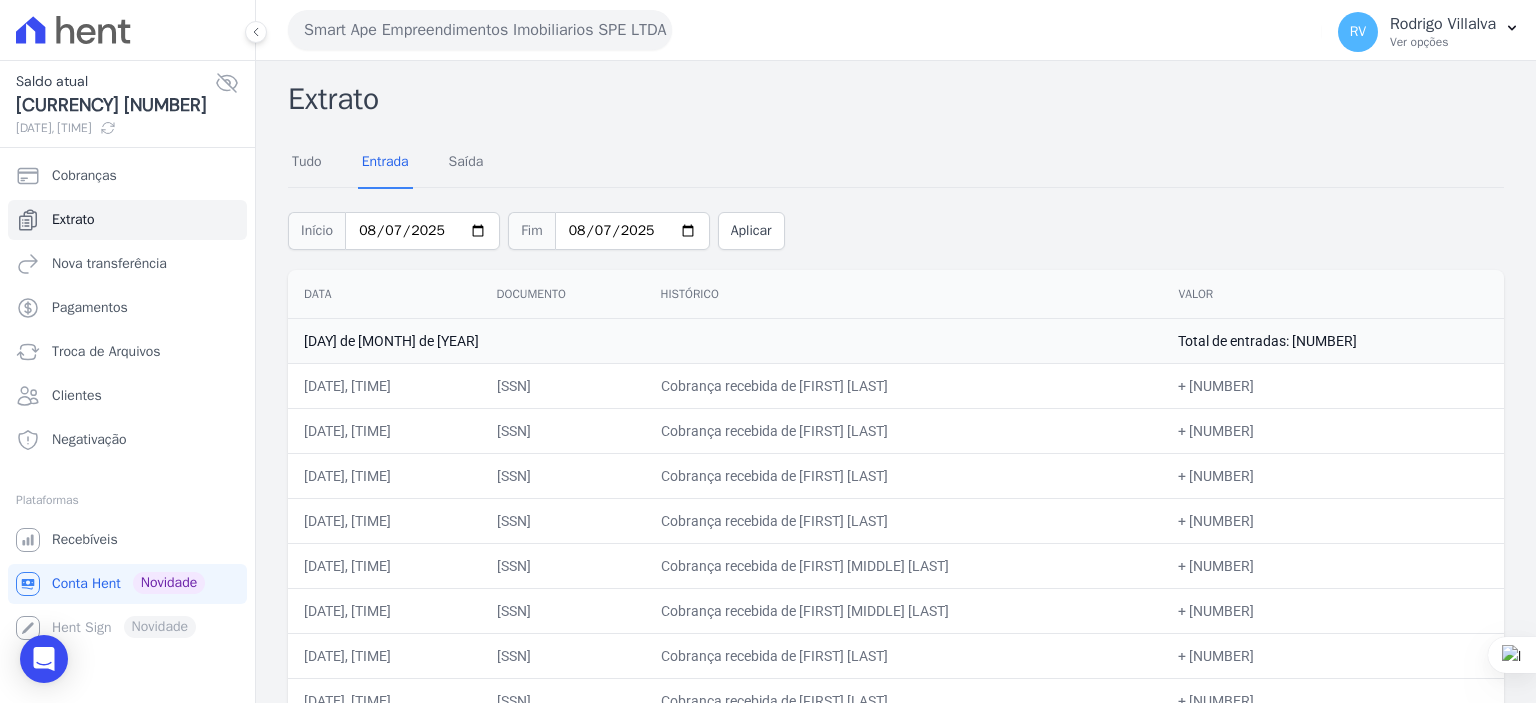 copy on "CARLOS RAFAEL DA SILV" 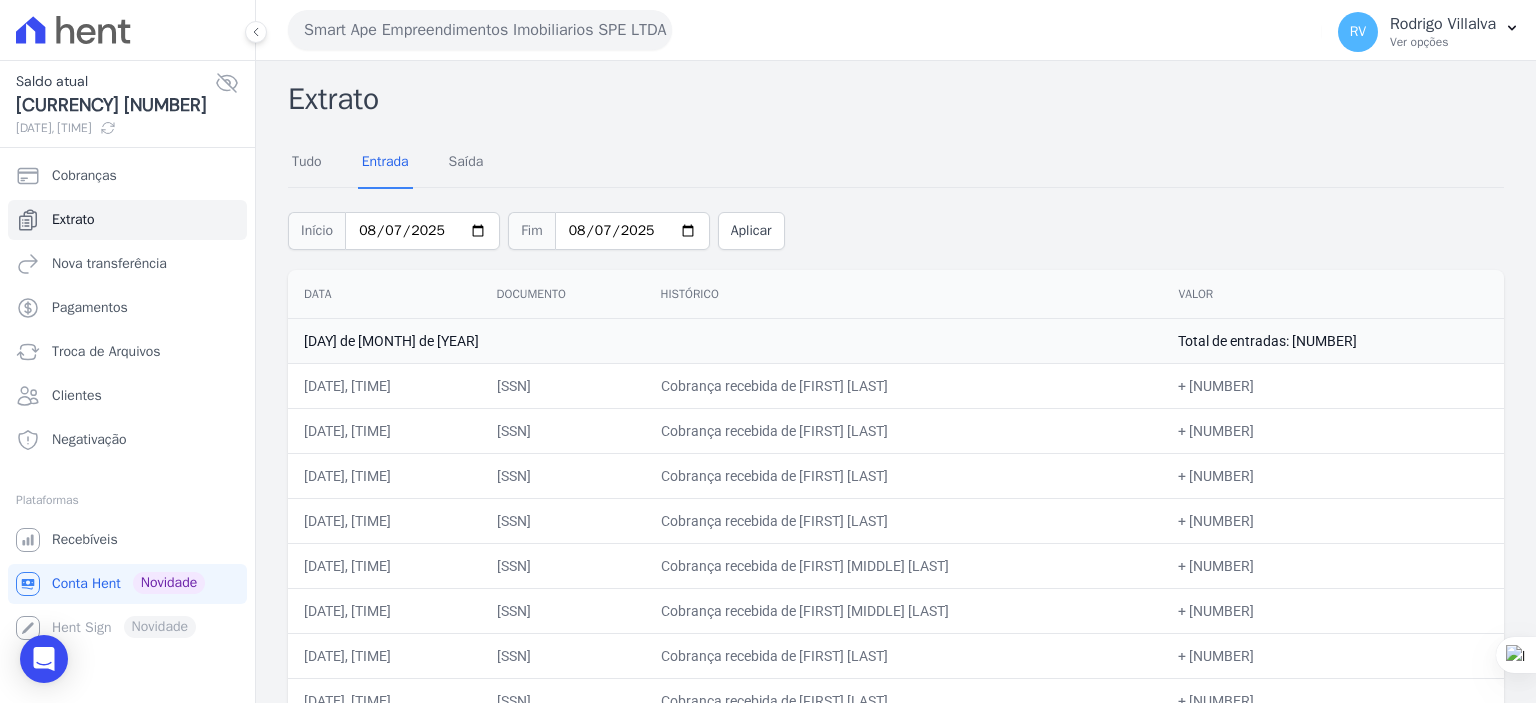 copy on "CARLOS RAFAEL DA SILV" 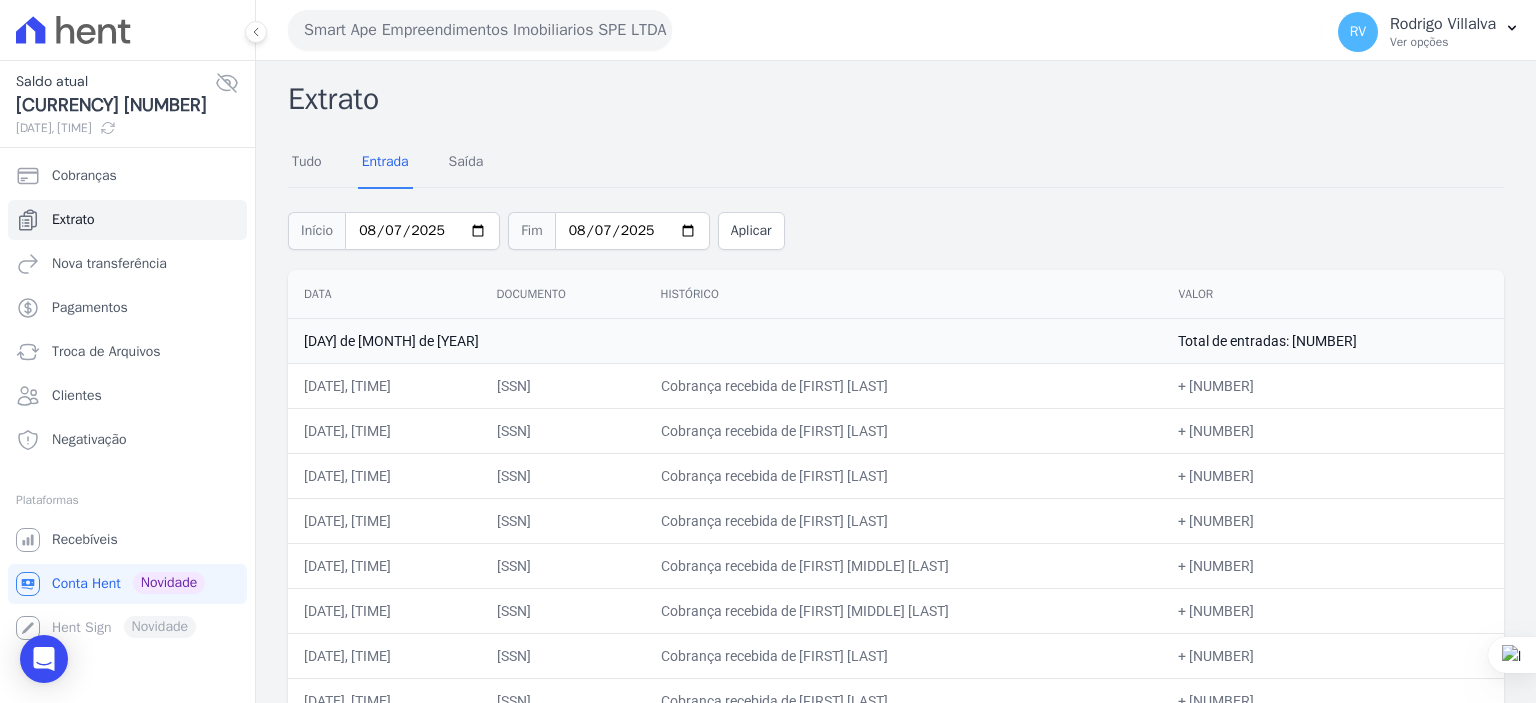 copy on "990,94" 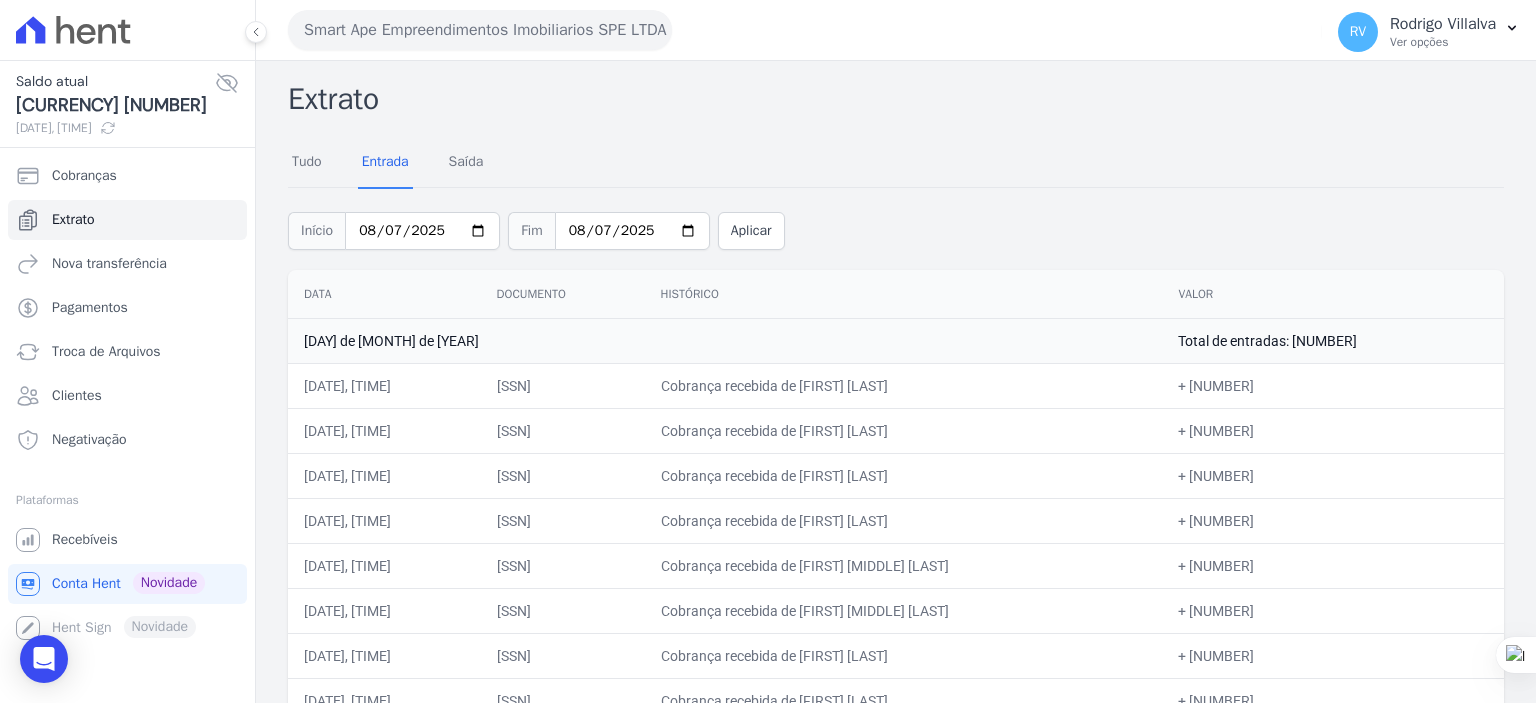 drag, startPoint x: 816, startPoint y: 429, endPoint x: 991, endPoint y: 435, distance: 175.10283 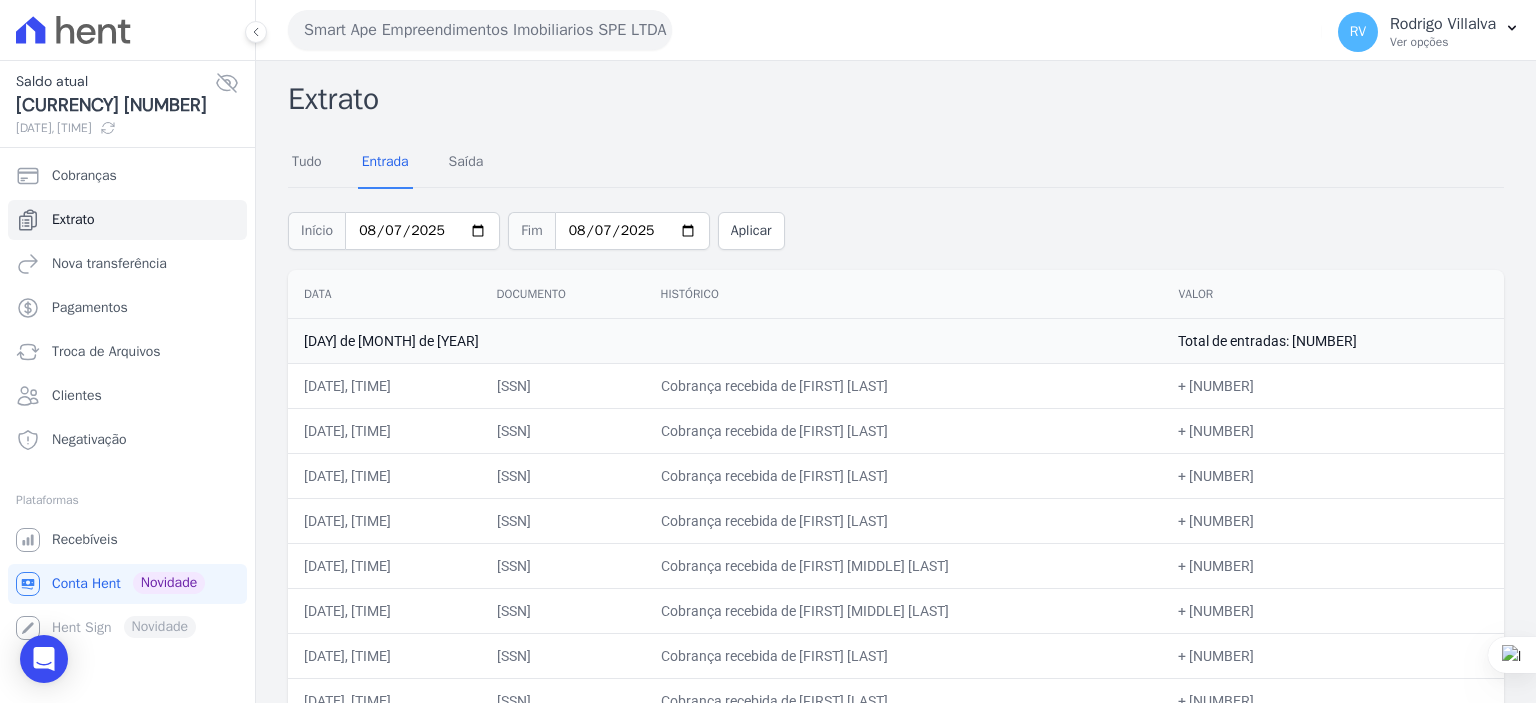 copy on "SHIRLEY DE OLIVEIRA SANT" 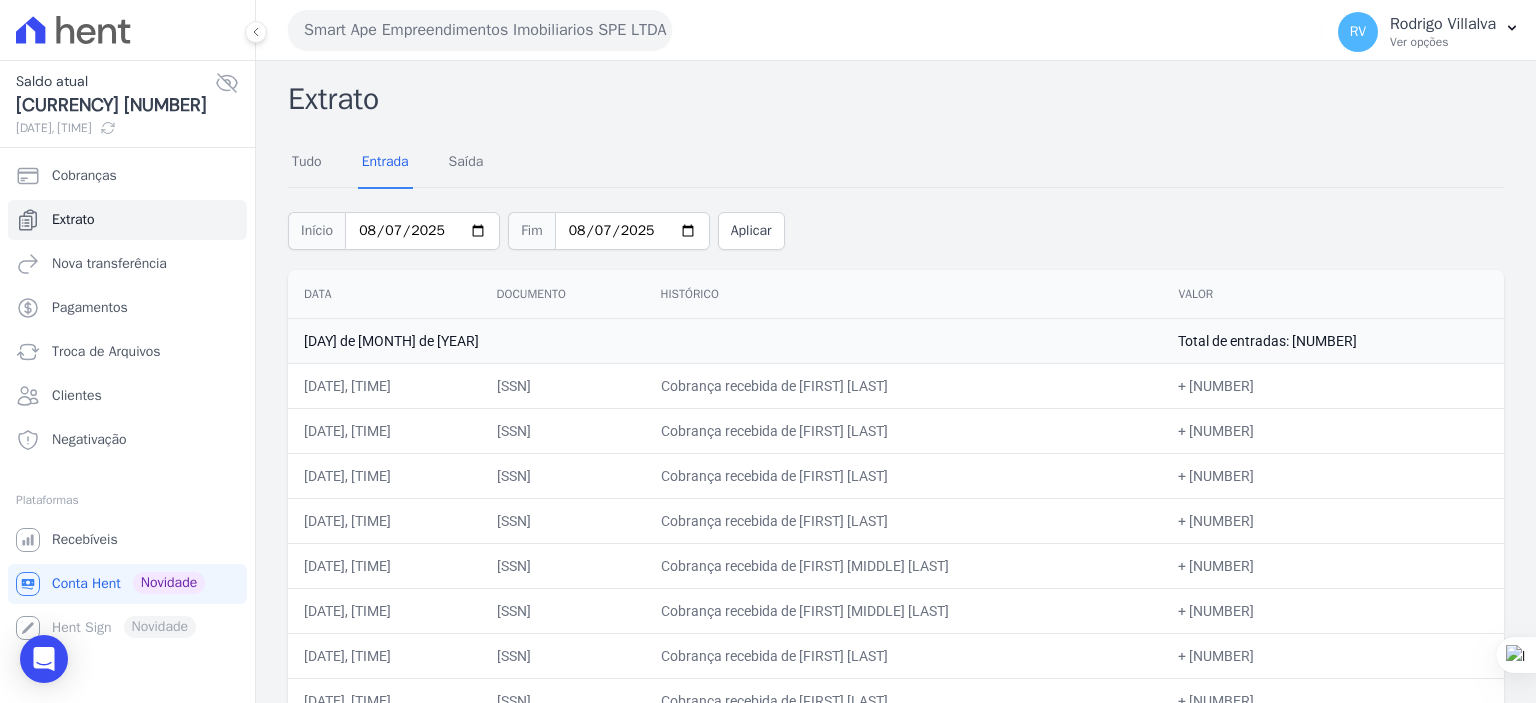 copy on "SHIRLEY DE OLIVEIRA SANT" 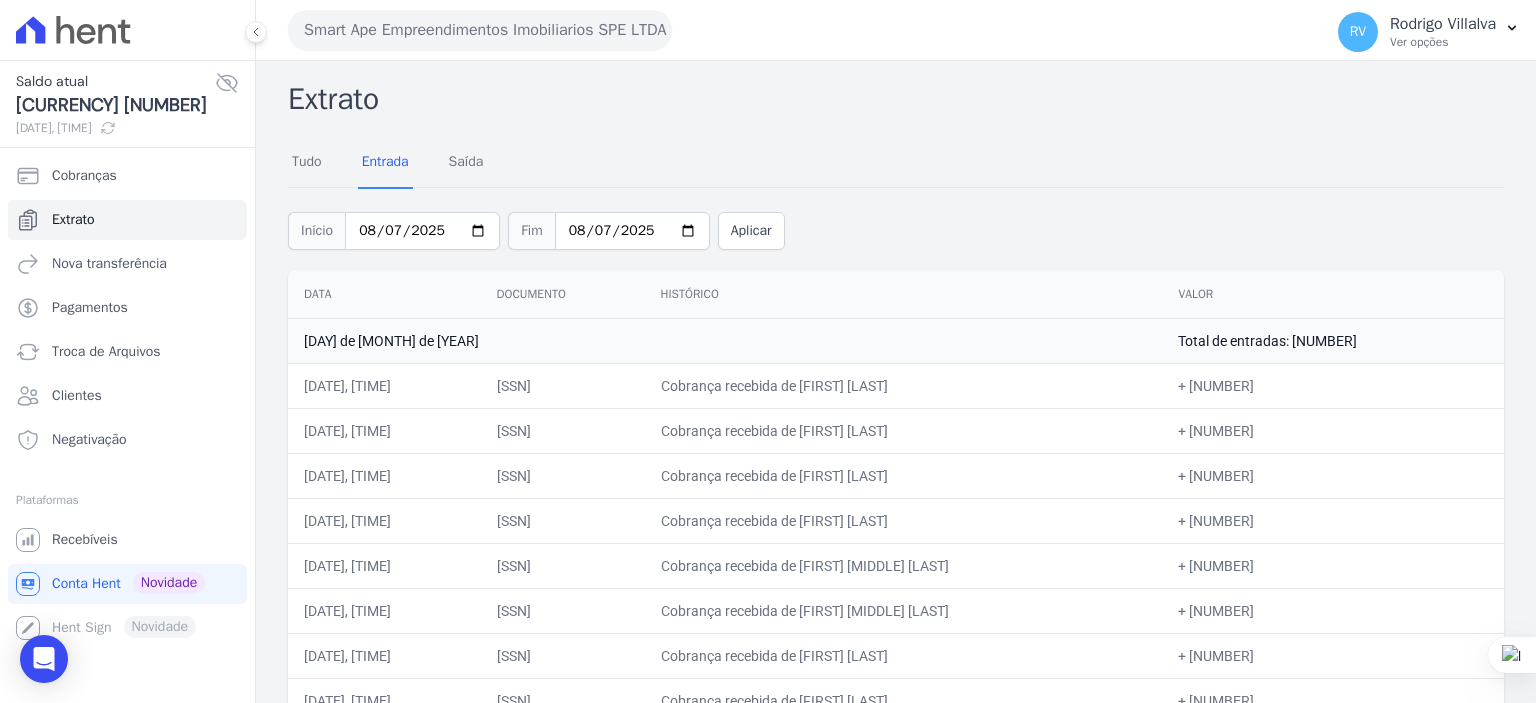 copy on "563,28" 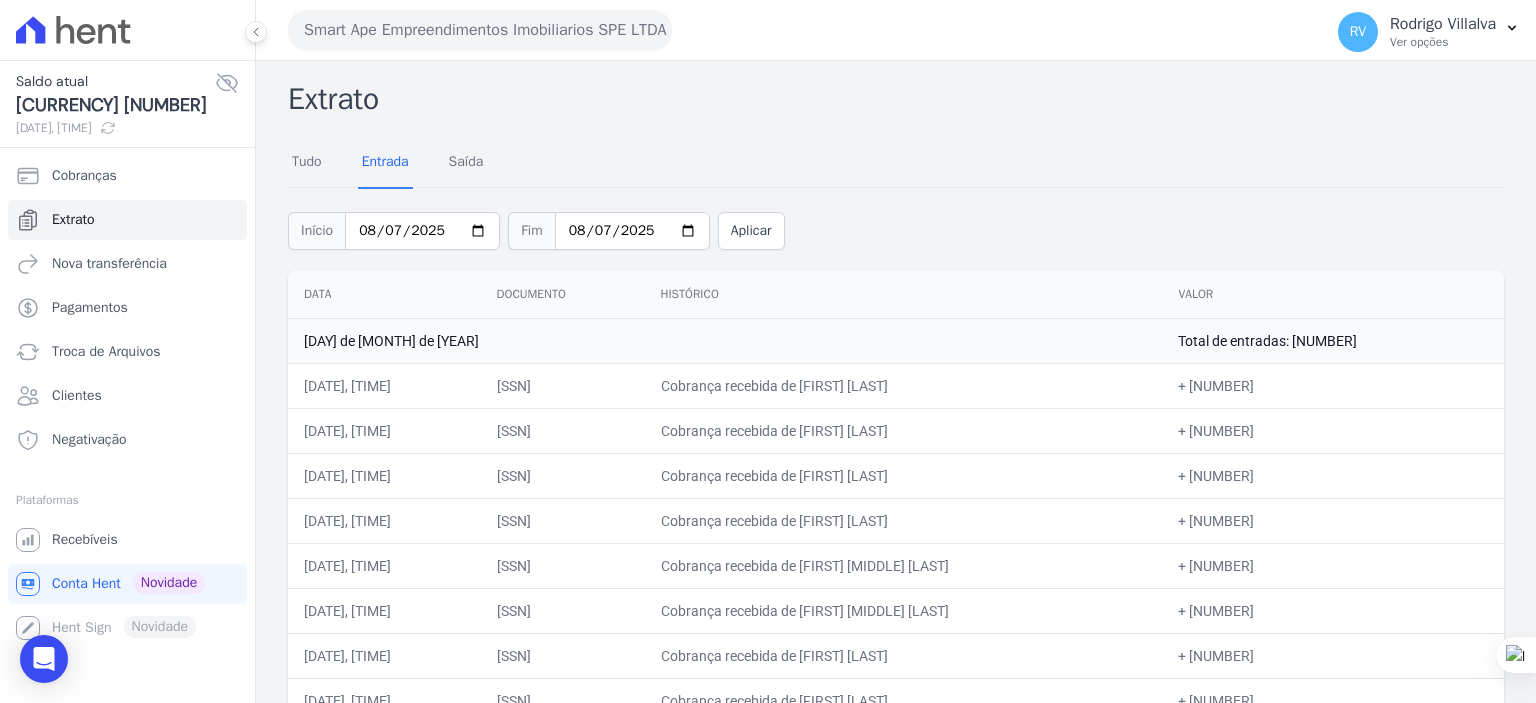 click on "+ 563,28" at bounding box center (1333, 430) 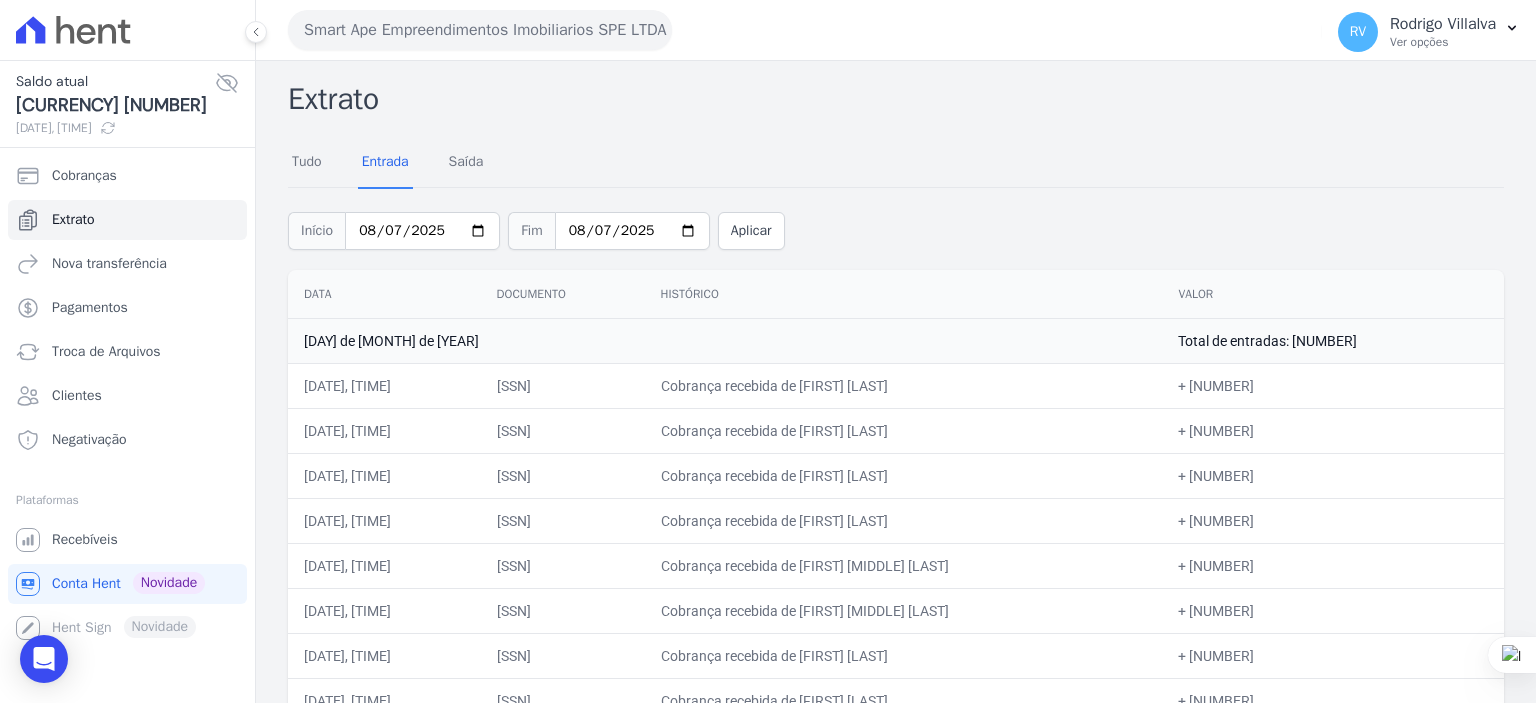 copy on "563,28" 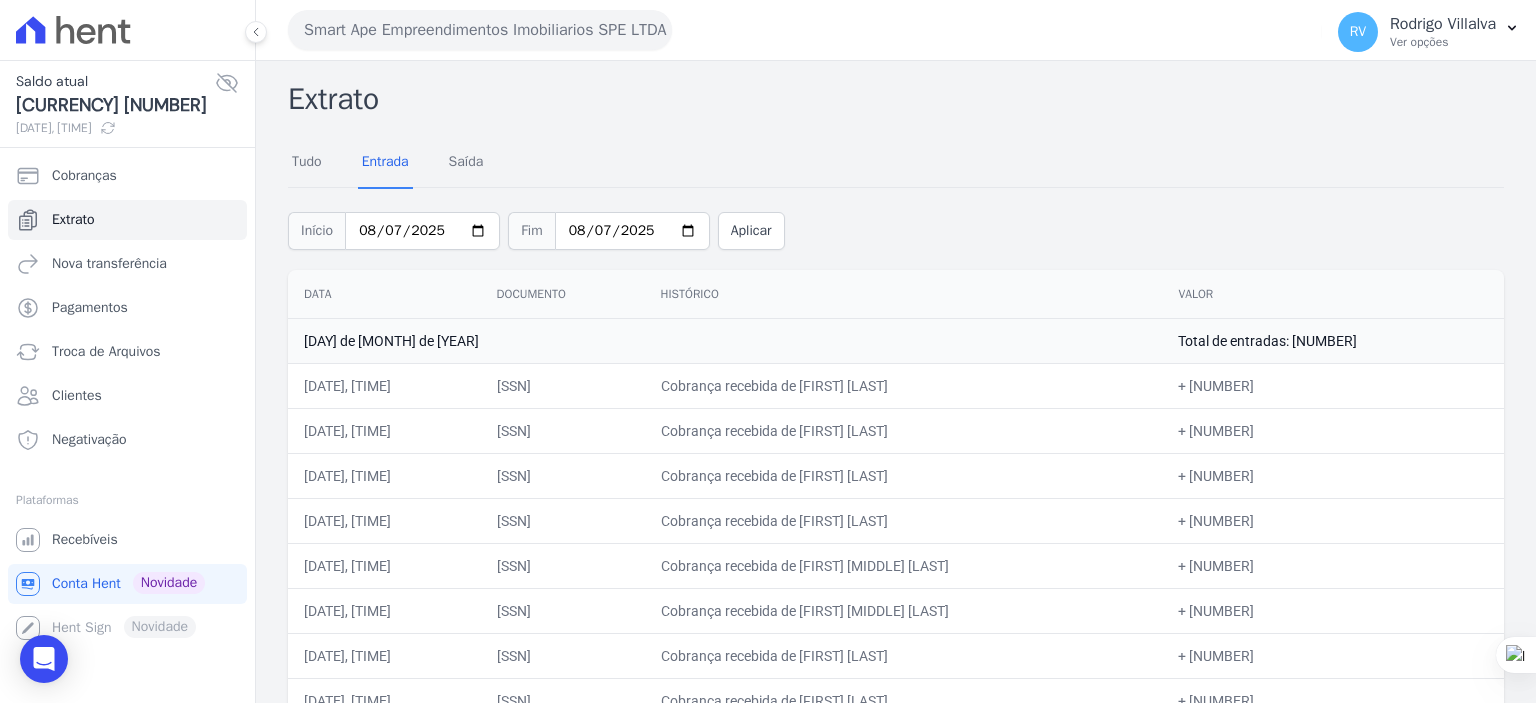 drag, startPoint x: 816, startPoint y: 468, endPoint x: 1001, endPoint y: 469, distance: 185.0027 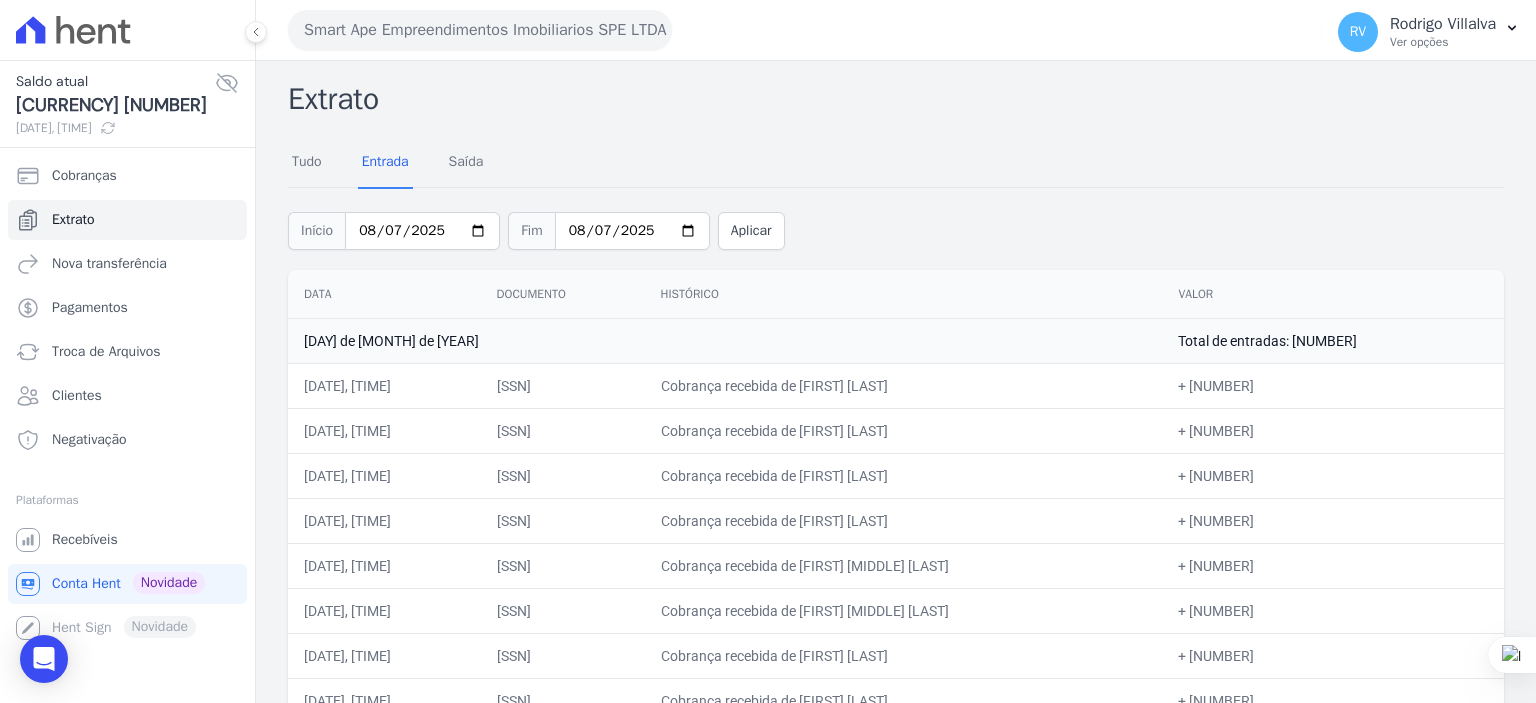 copy on "JOSE RICARDO DA COSTA FE" 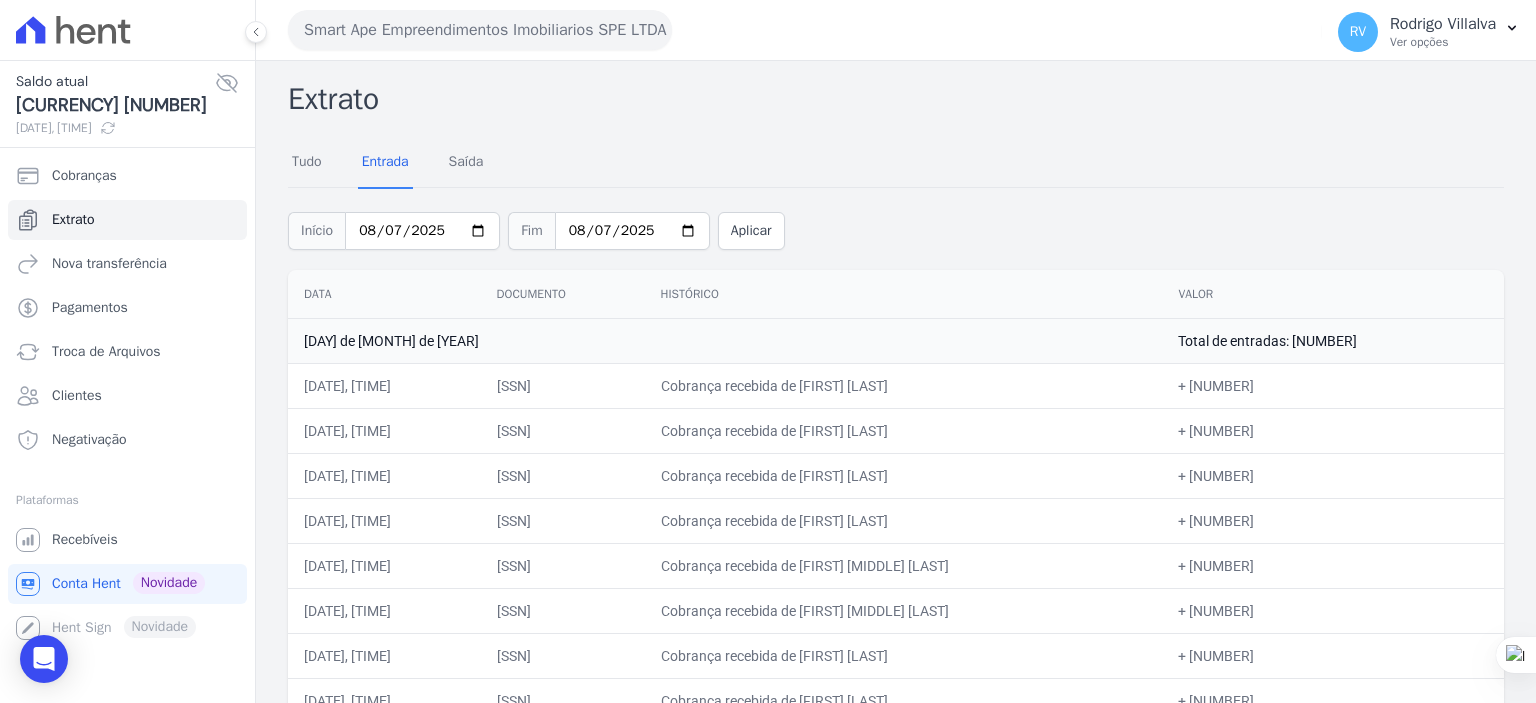 copy on "JOSE RICARDO DA COSTA FE" 